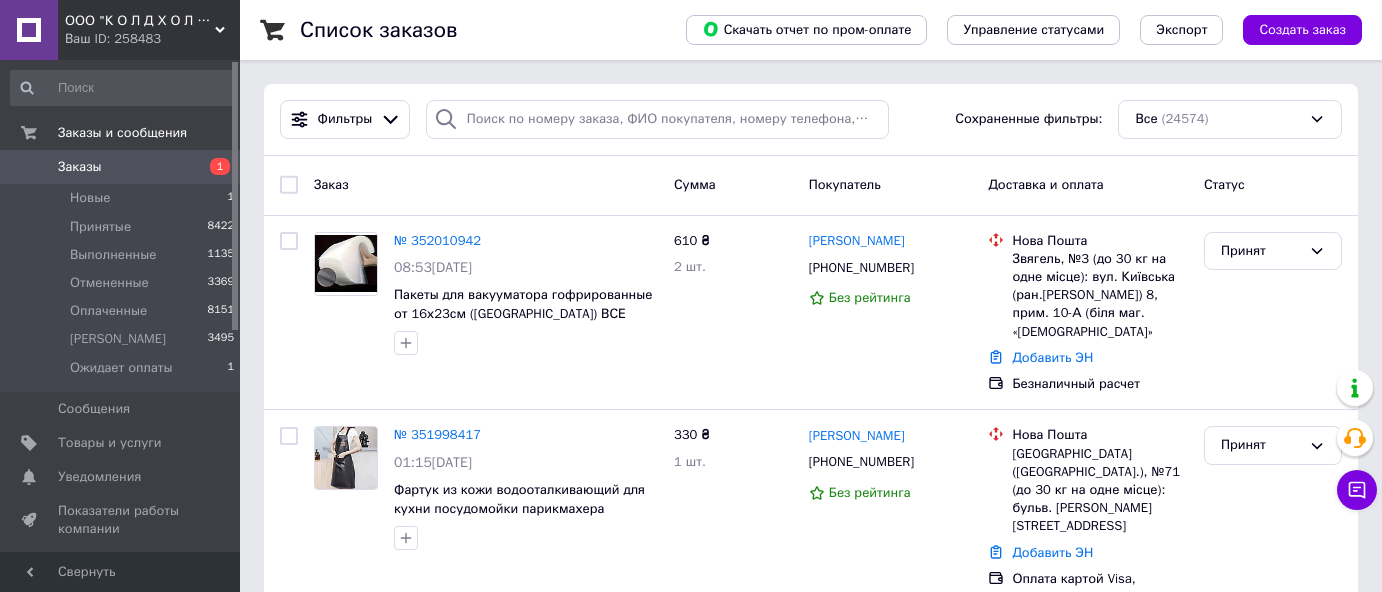 scroll, scrollTop: 0, scrollLeft: 0, axis: both 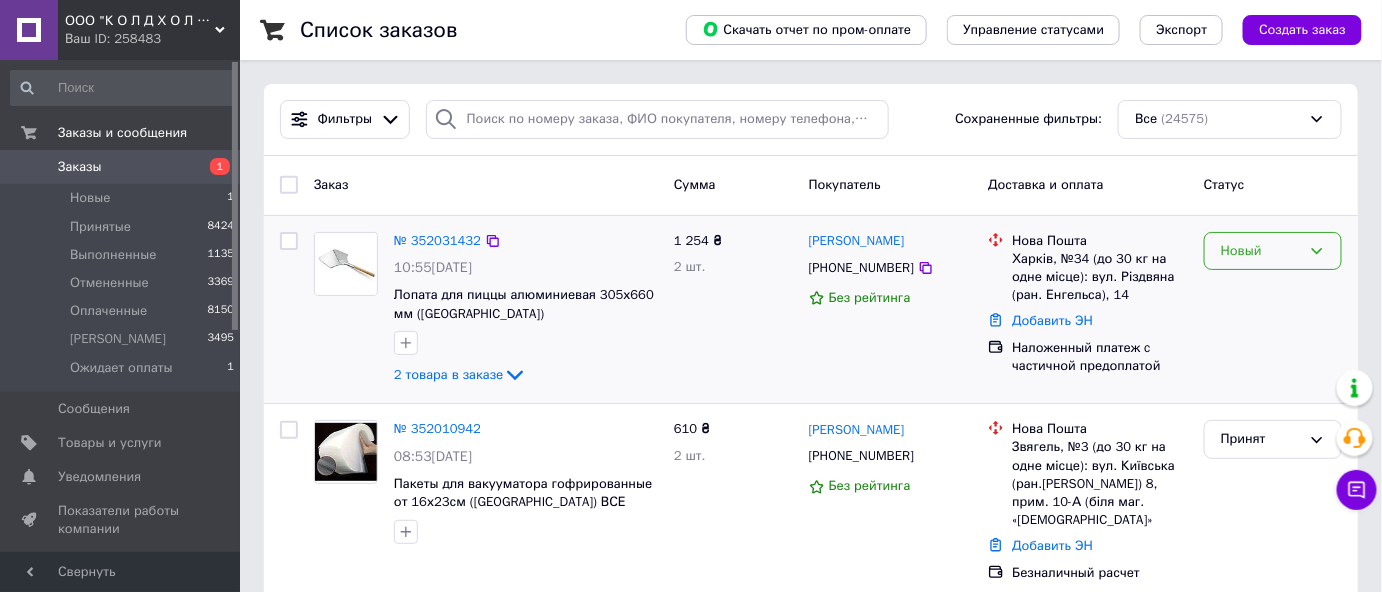 click on "Новый" at bounding box center [1261, 251] 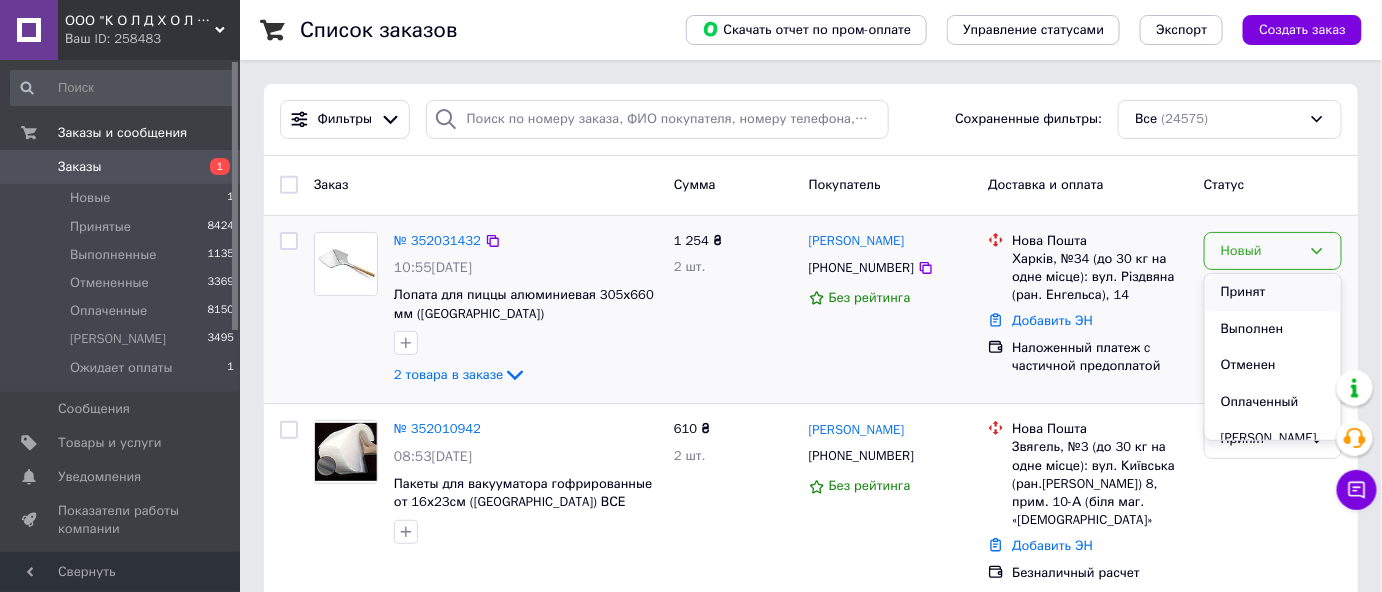 click on "Принят" at bounding box center [1273, 292] 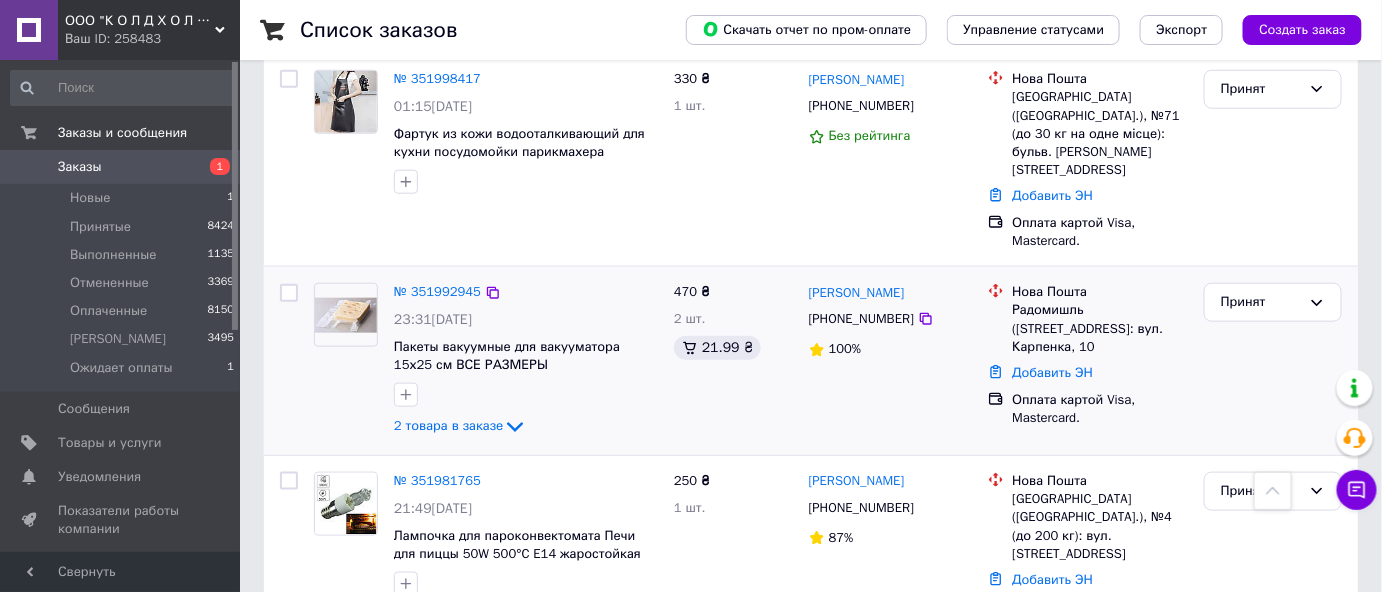 scroll, scrollTop: 0, scrollLeft: 0, axis: both 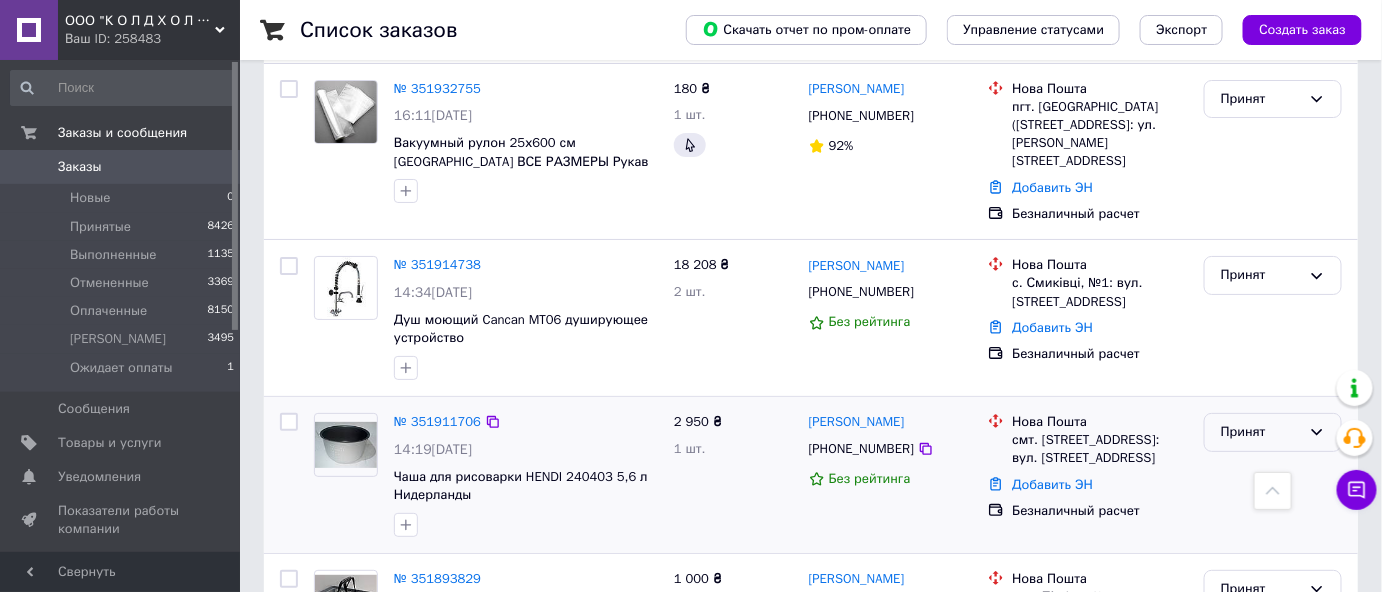 click on "Принят" at bounding box center (1261, 432) 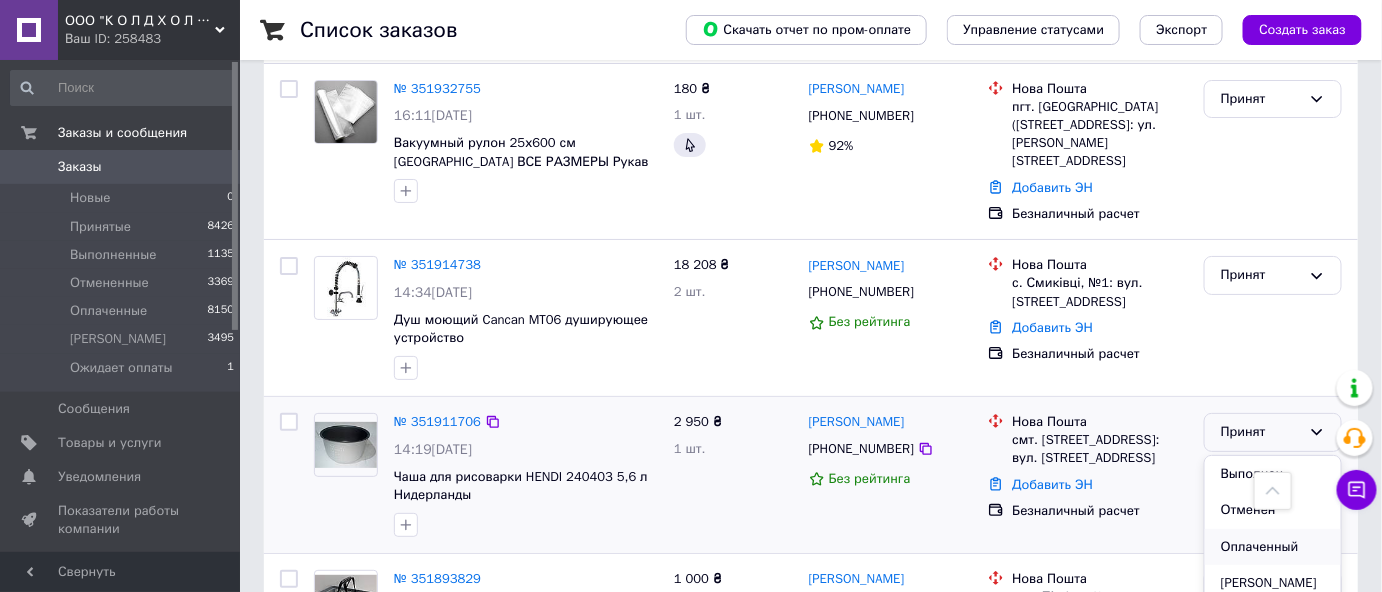 click on "Оплаченный" at bounding box center (1273, 547) 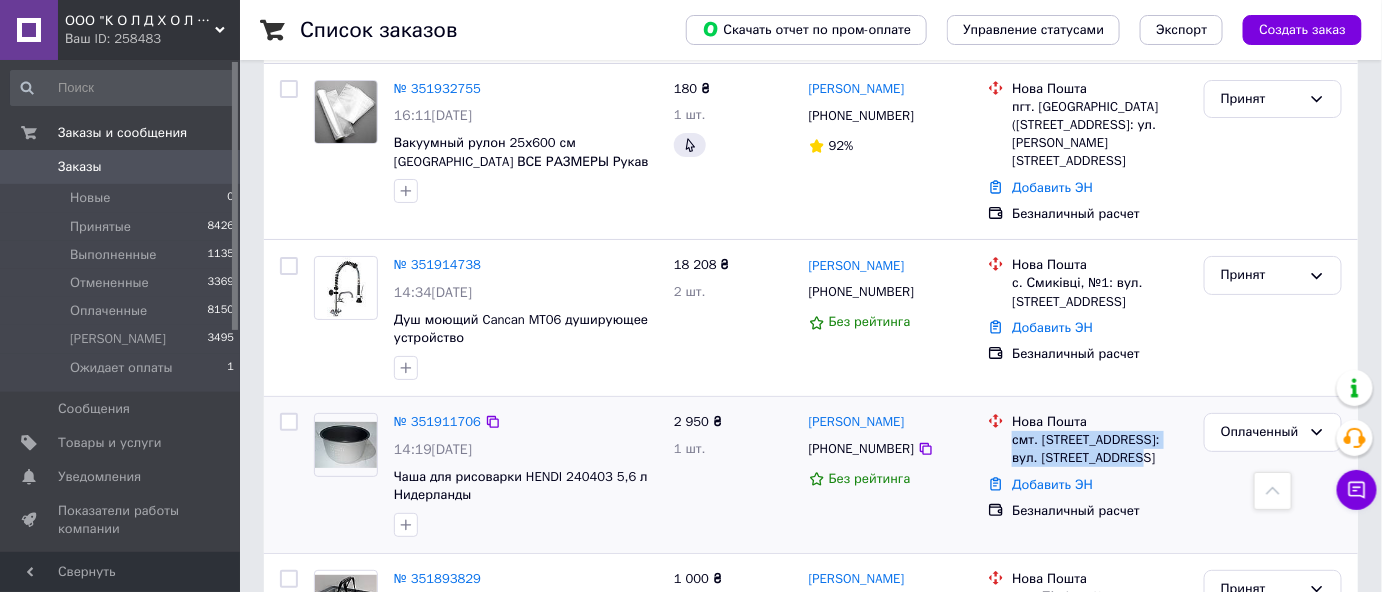 drag, startPoint x: 1015, startPoint y: 220, endPoint x: 1136, endPoint y: 236, distance: 122.05327 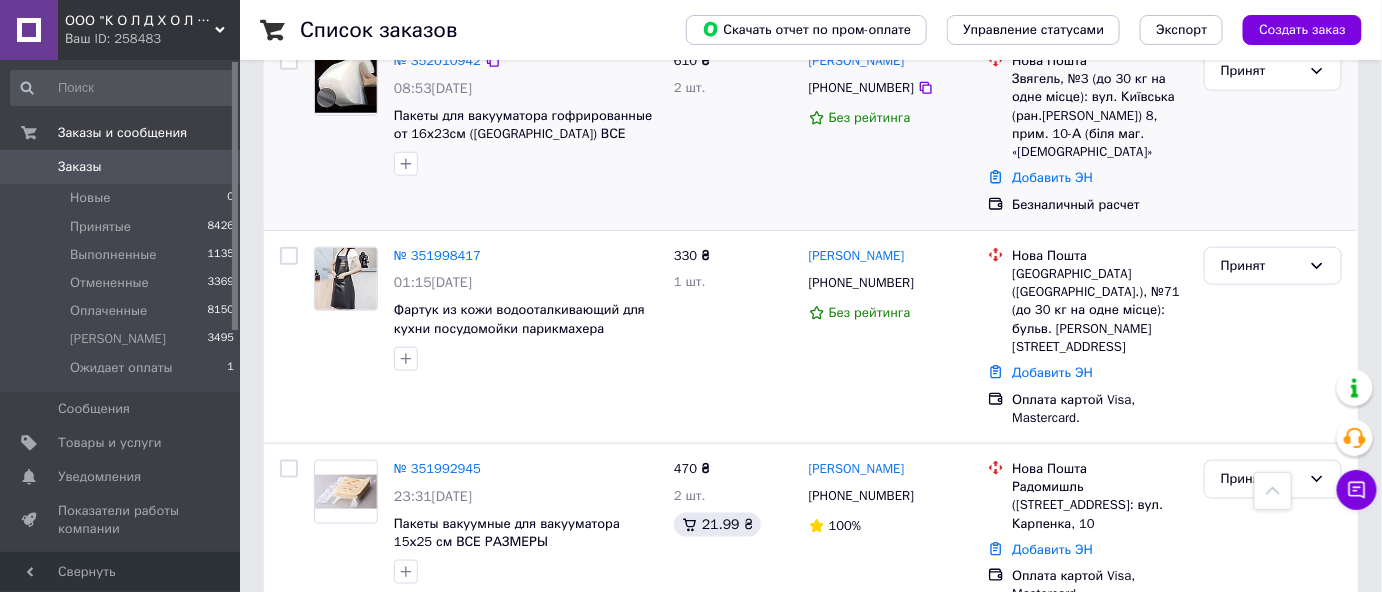 scroll, scrollTop: 0, scrollLeft: 0, axis: both 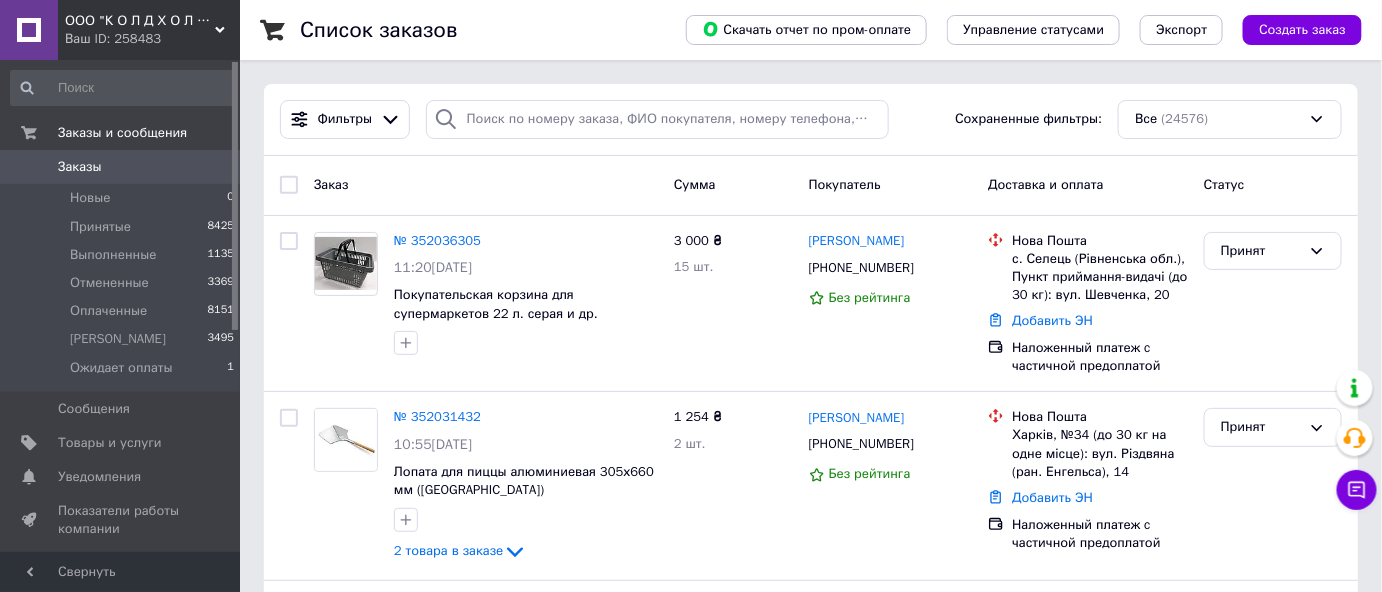 click on "Список заказов   Скачать отчет по пром-оплате Управление статусами Экспорт Создать заказ Фильтры Сохраненные фильтры: Все (24576) Заказ Сумма Покупатель Доставка и оплата Статус № 352036305 11:20, 10.07.2025 Покупательская корзина для супермаркетов  22 л.  серая и др. 3 000 ₴ 15 шт. Олександр Адамчук +380673636805 Без рейтинга Нова Пошта с. Селець (Рівненська обл.), Пункт приймання-видачі (до 30 кг): вул. Шевченка, 20 Добавить ЭН Наложенный платеж c частичной предоплатой Принят № 352031432 10:55, 10.07.2025 Лопата для пиццы алюминиевая 305х660 мм (Польша) 2 товара в заказе 1 254 ₴ 2 шт. +380938116939 Нова Пошта 1" at bounding box center [811, 2006] 